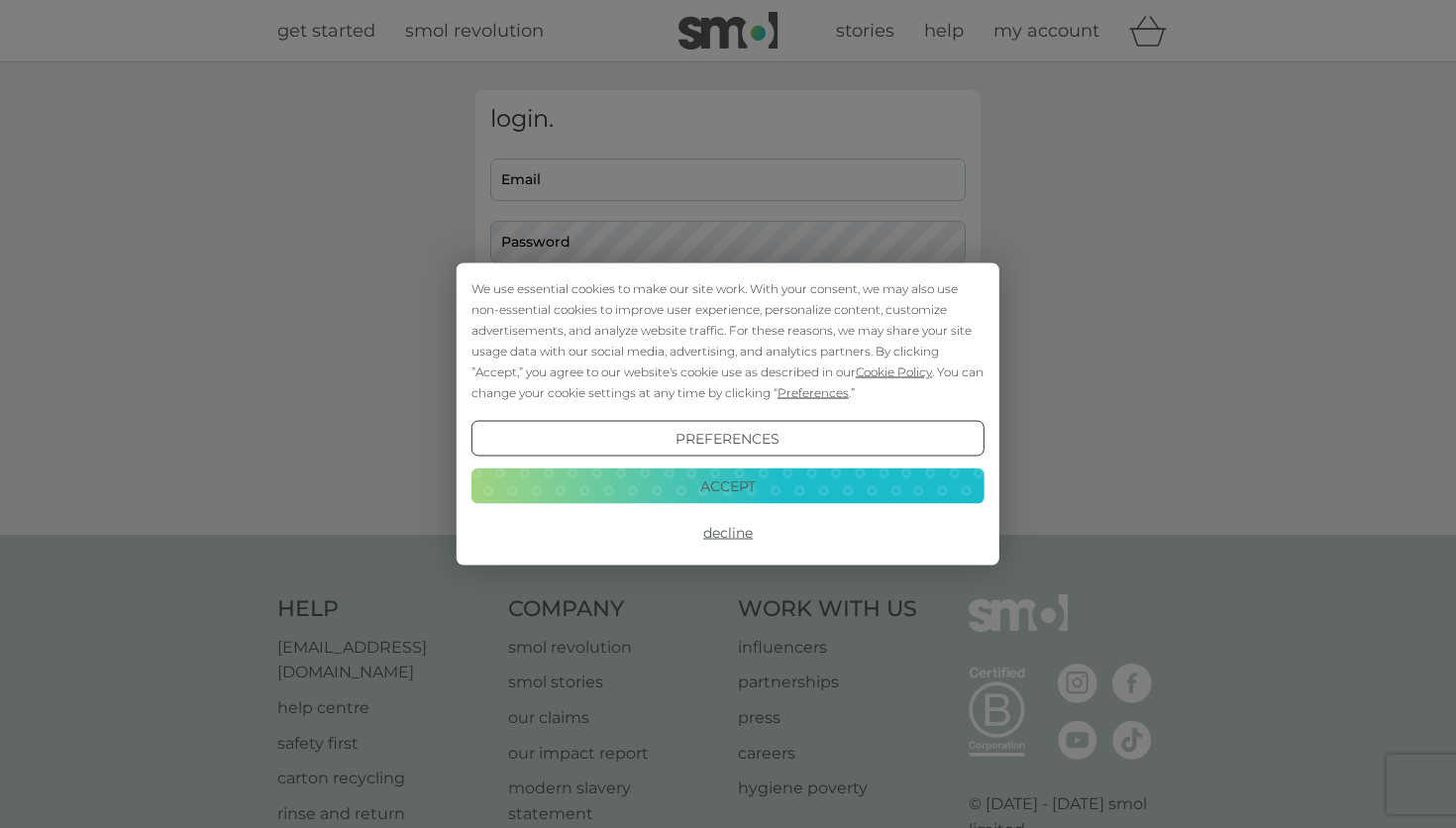 scroll, scrollTop: 0, scrollLeft: 0, axis: both 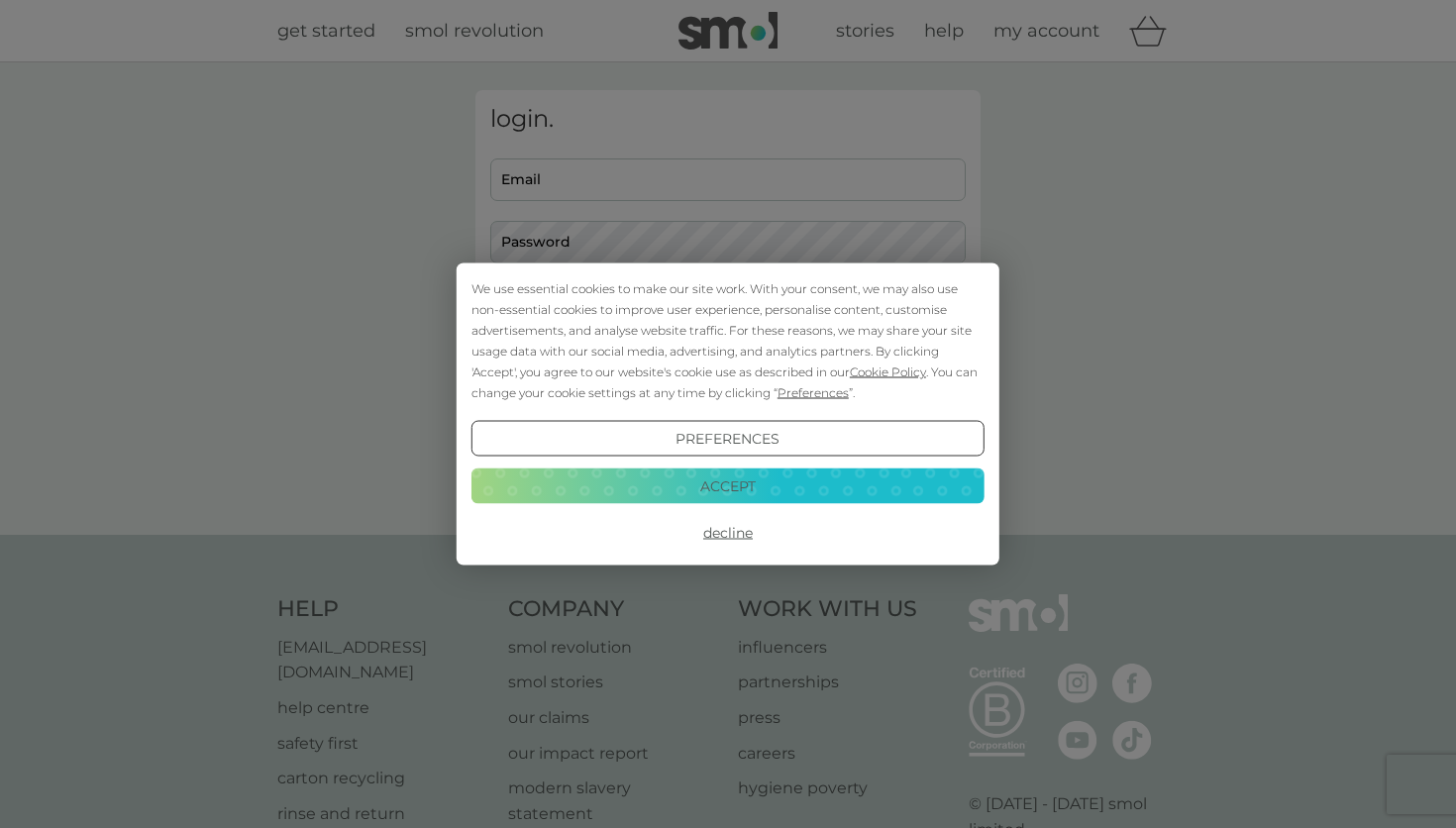 click on "Decline" at bounding box center (728, 533) 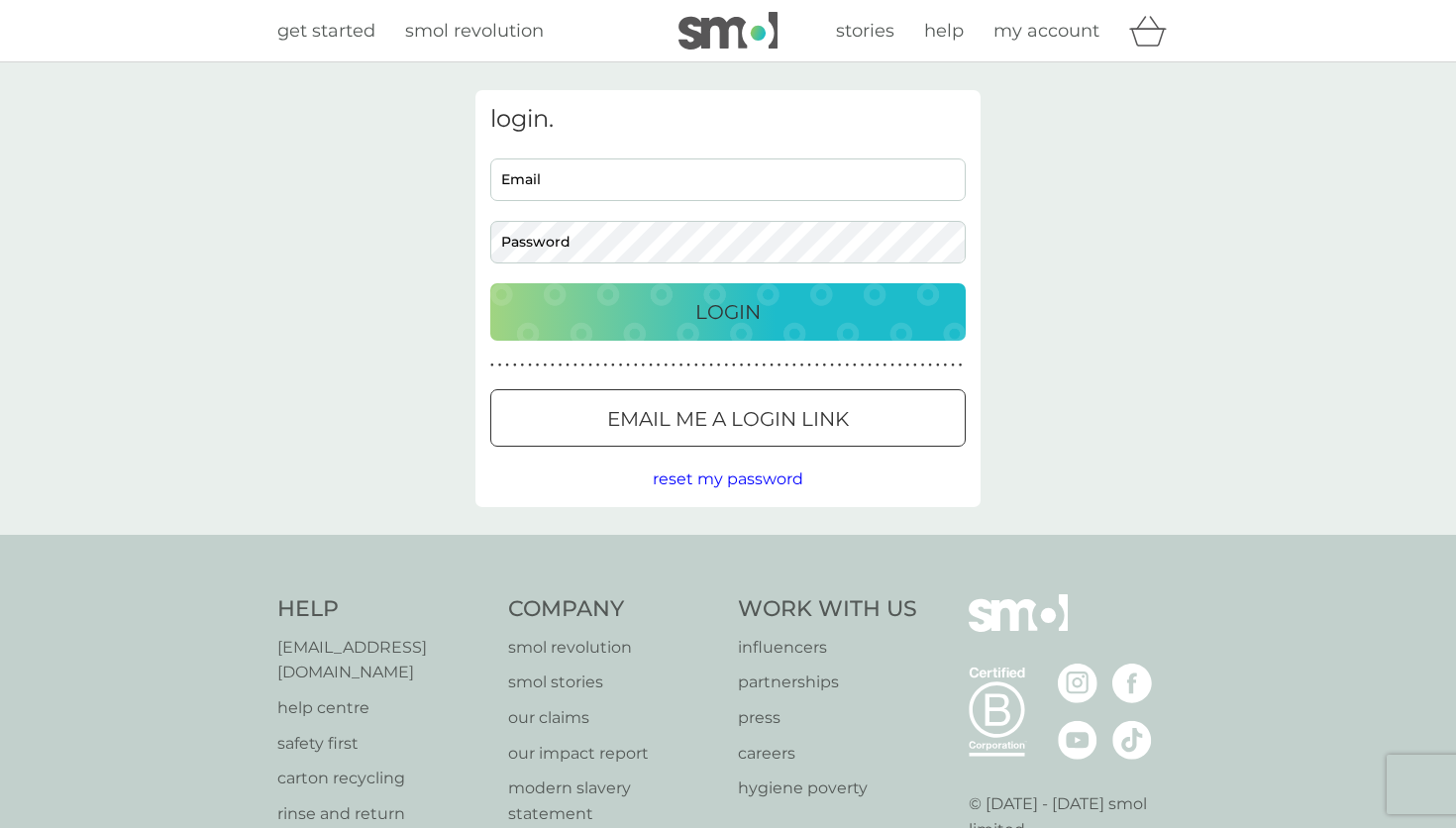 scroll, scrollTop: 0, scrollLeft: 0, axis: both 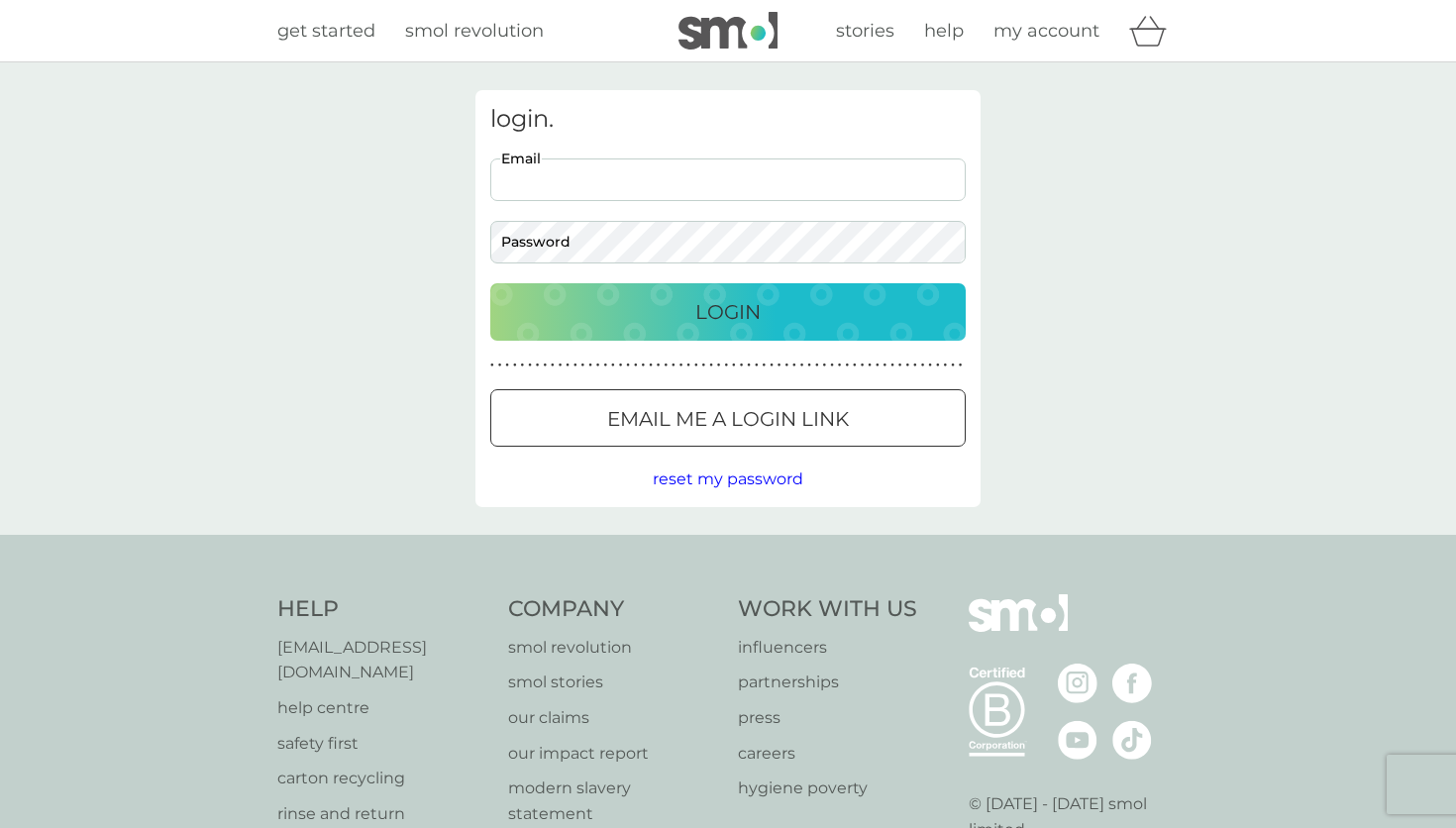 click at bounding box center (0, 1005) 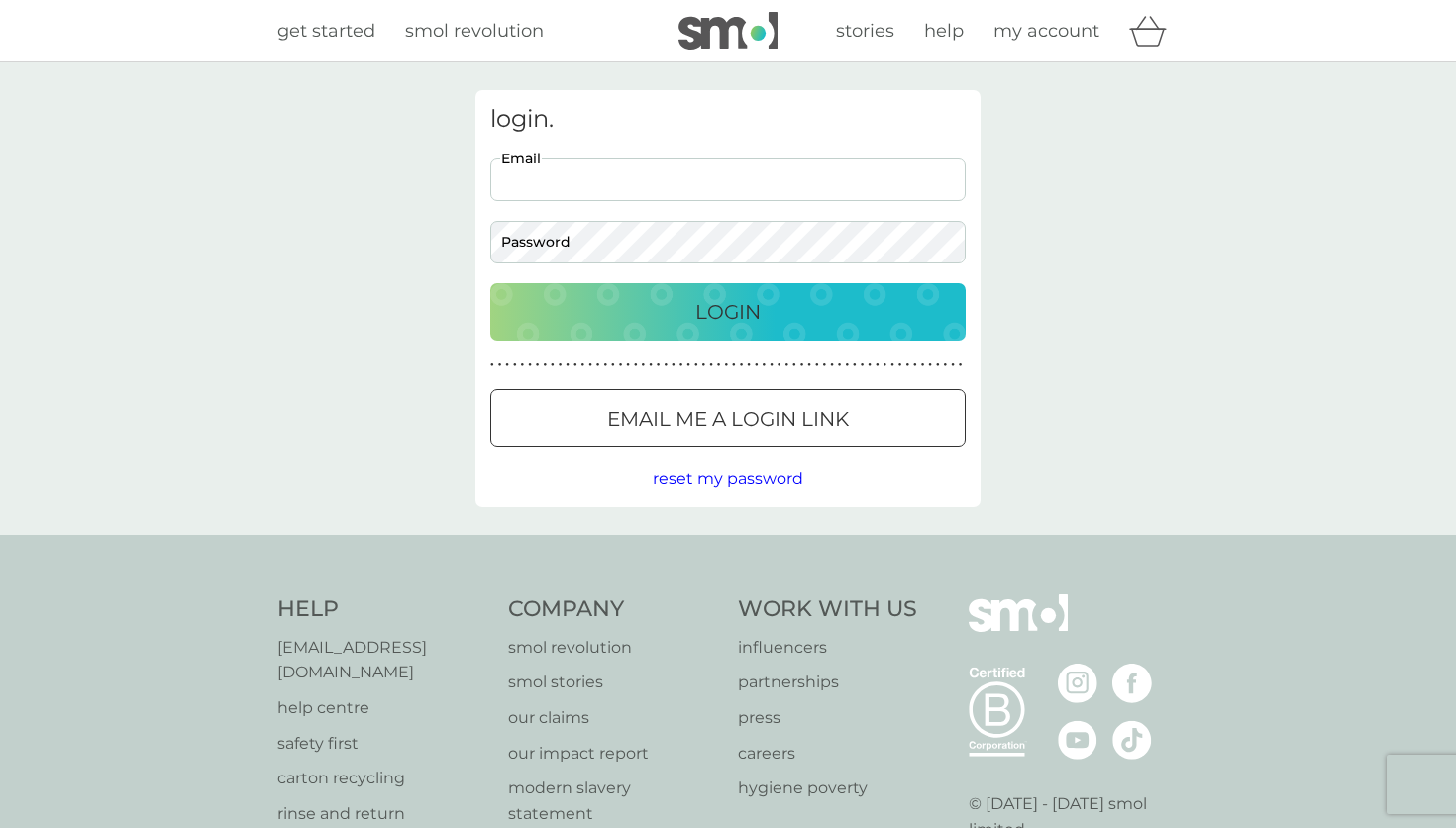 click on "Email" at bounding box center [728, 179] 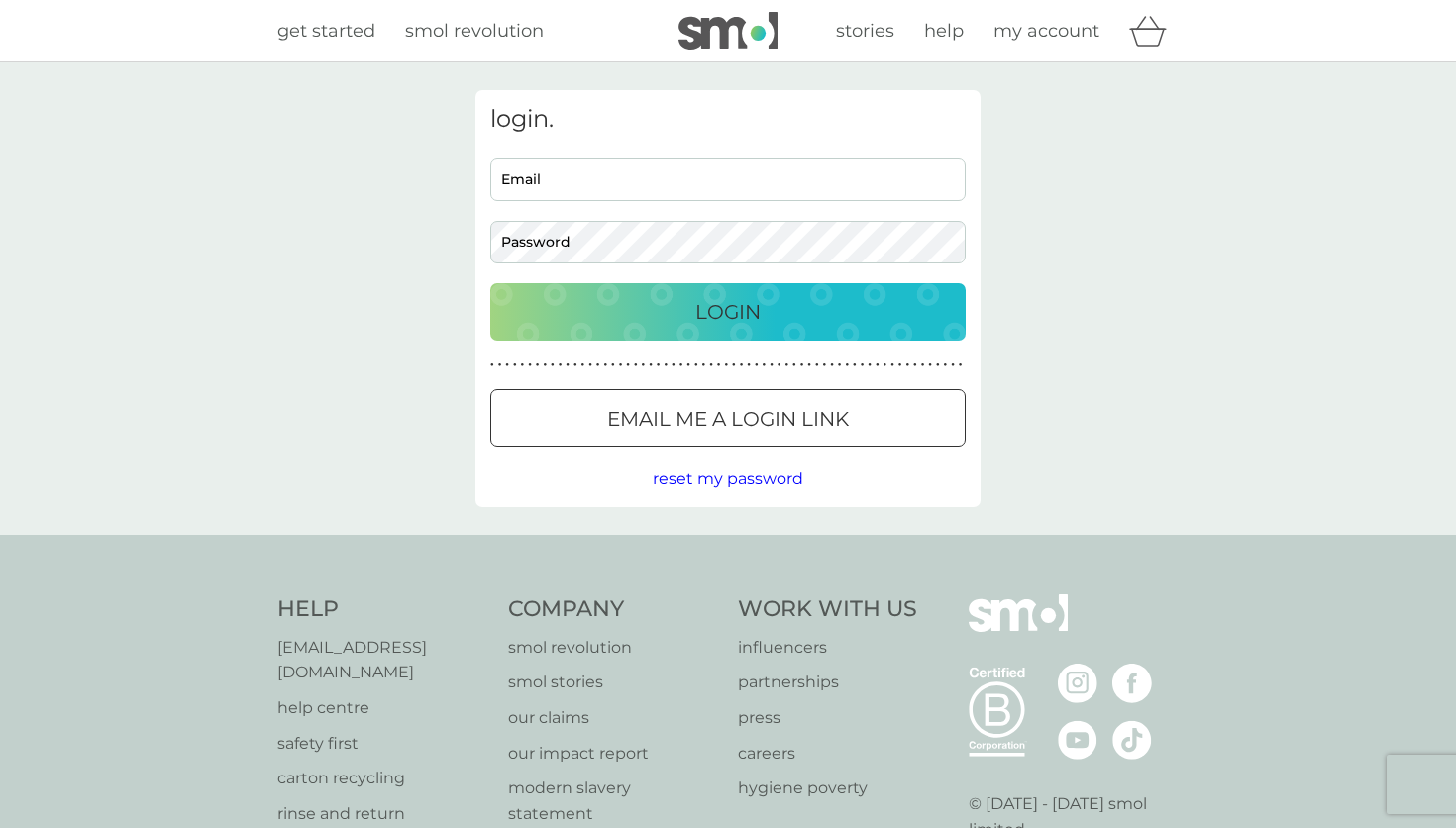 click on "Email" at bounding box center (728, 179) 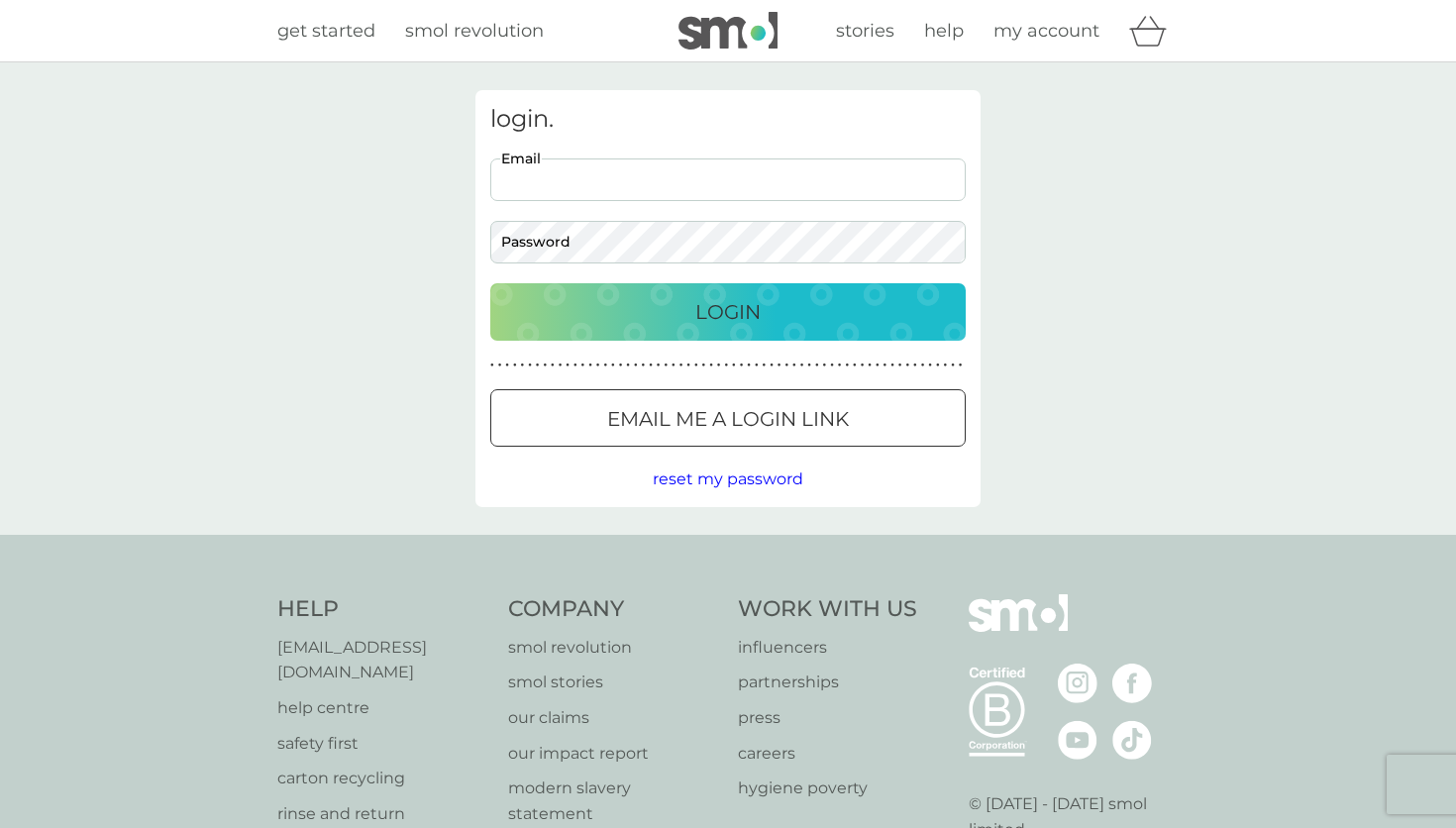 type on "shopping@shubheksha.com" 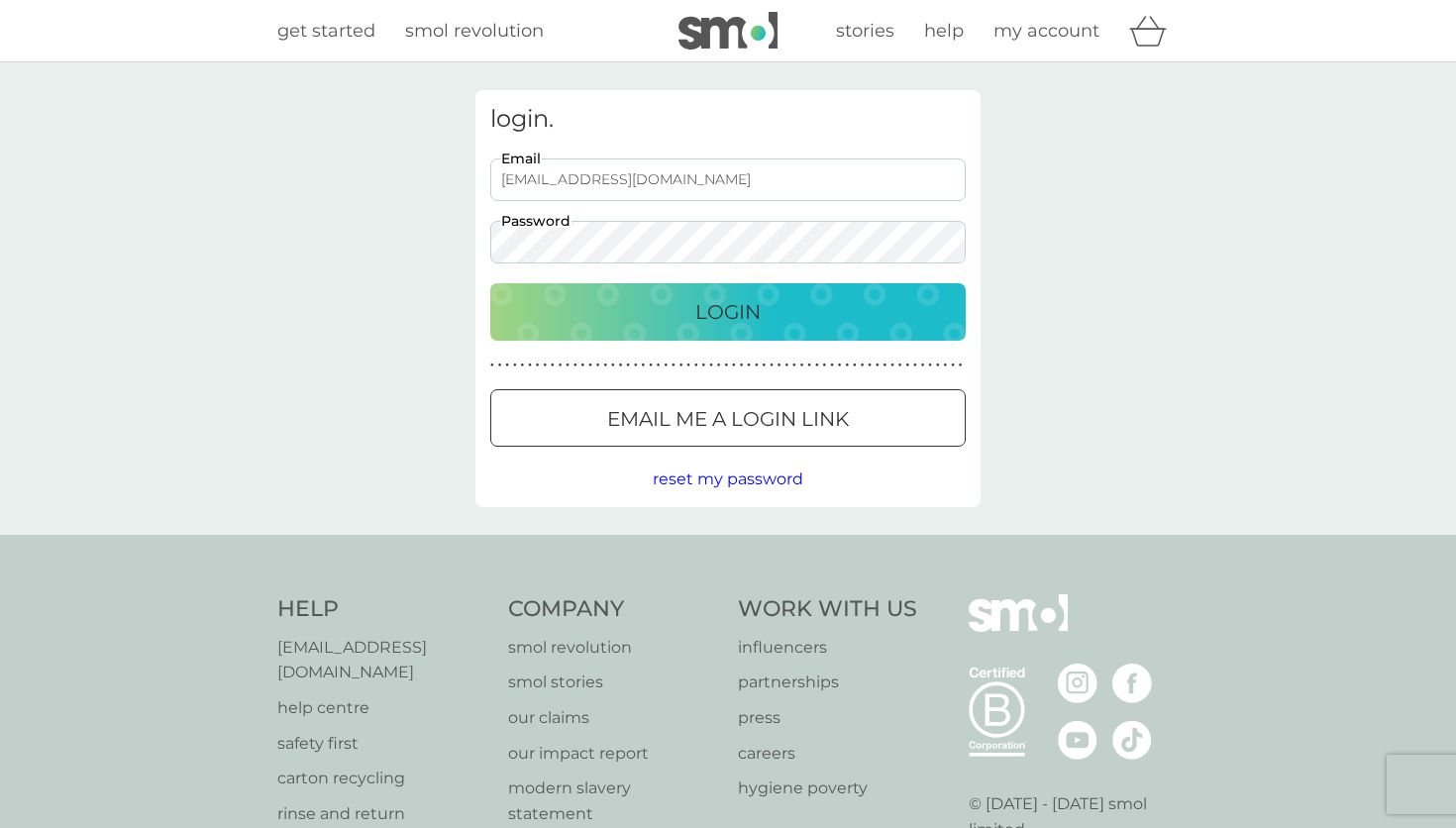 click on "Login" at bounding box center [728, 312] 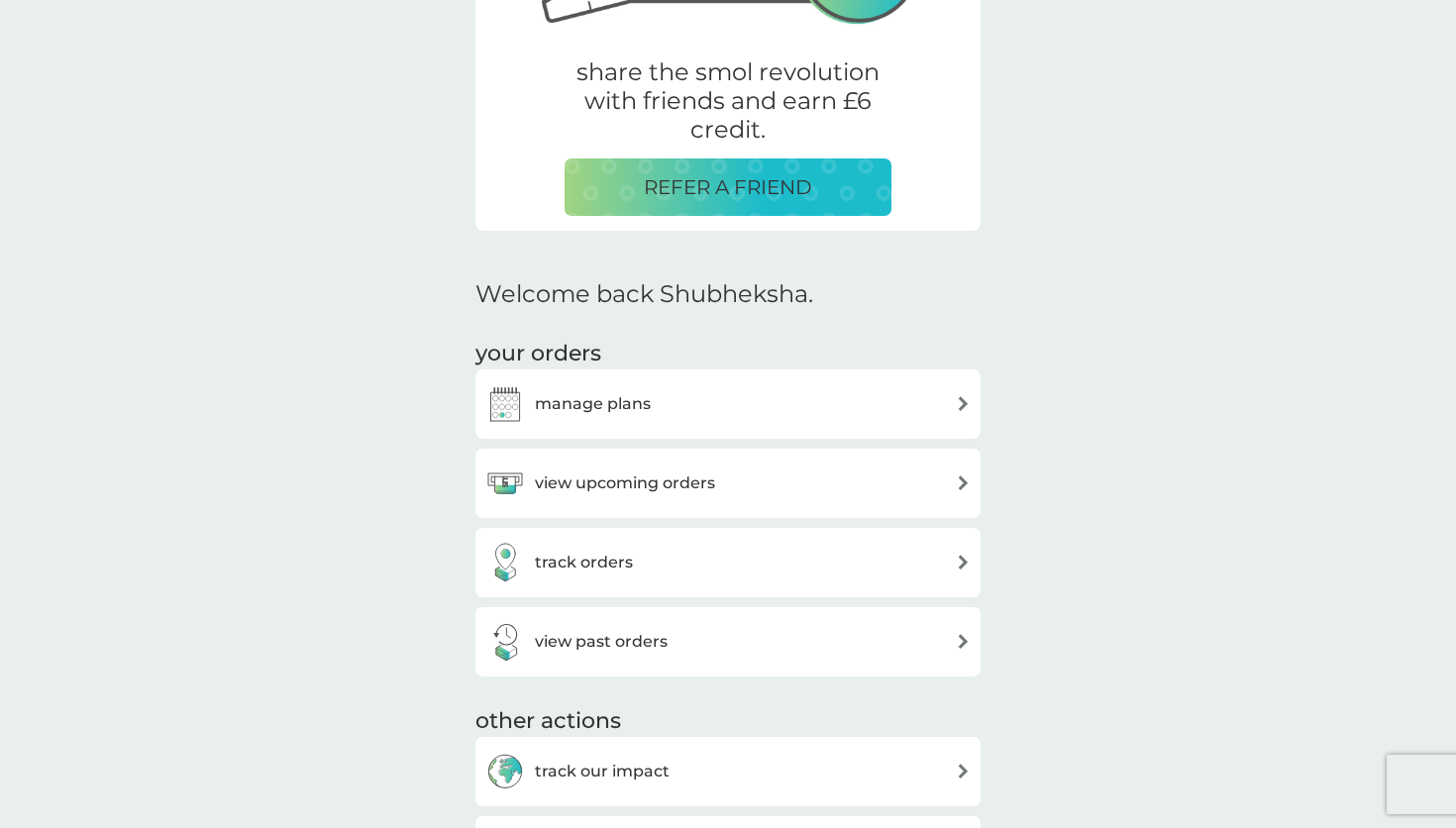 scroll, scrollTop: 352, scrollLeft: 0, axis: vertical 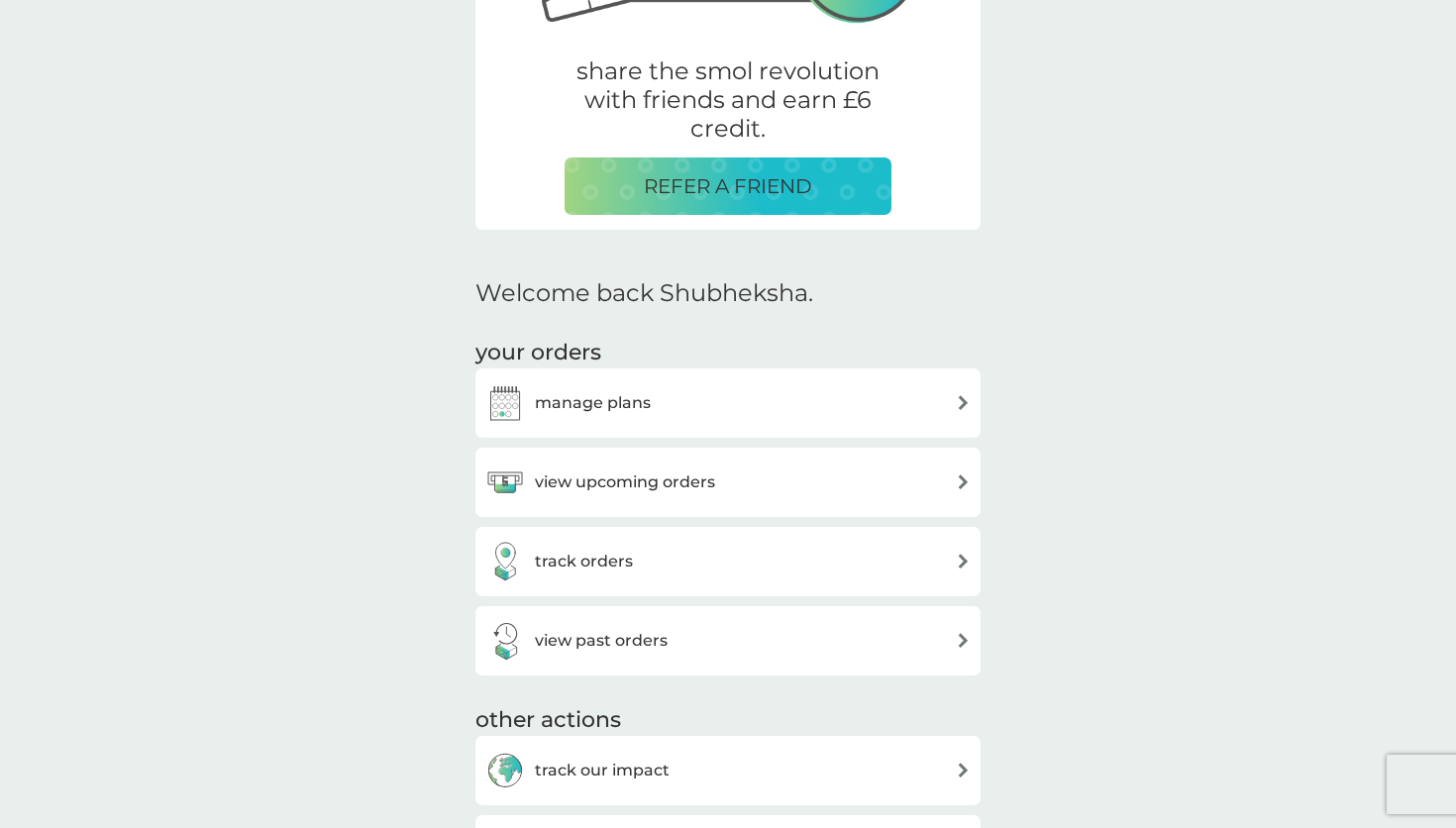 click on "manage plans" at bounding box center (728, 403) 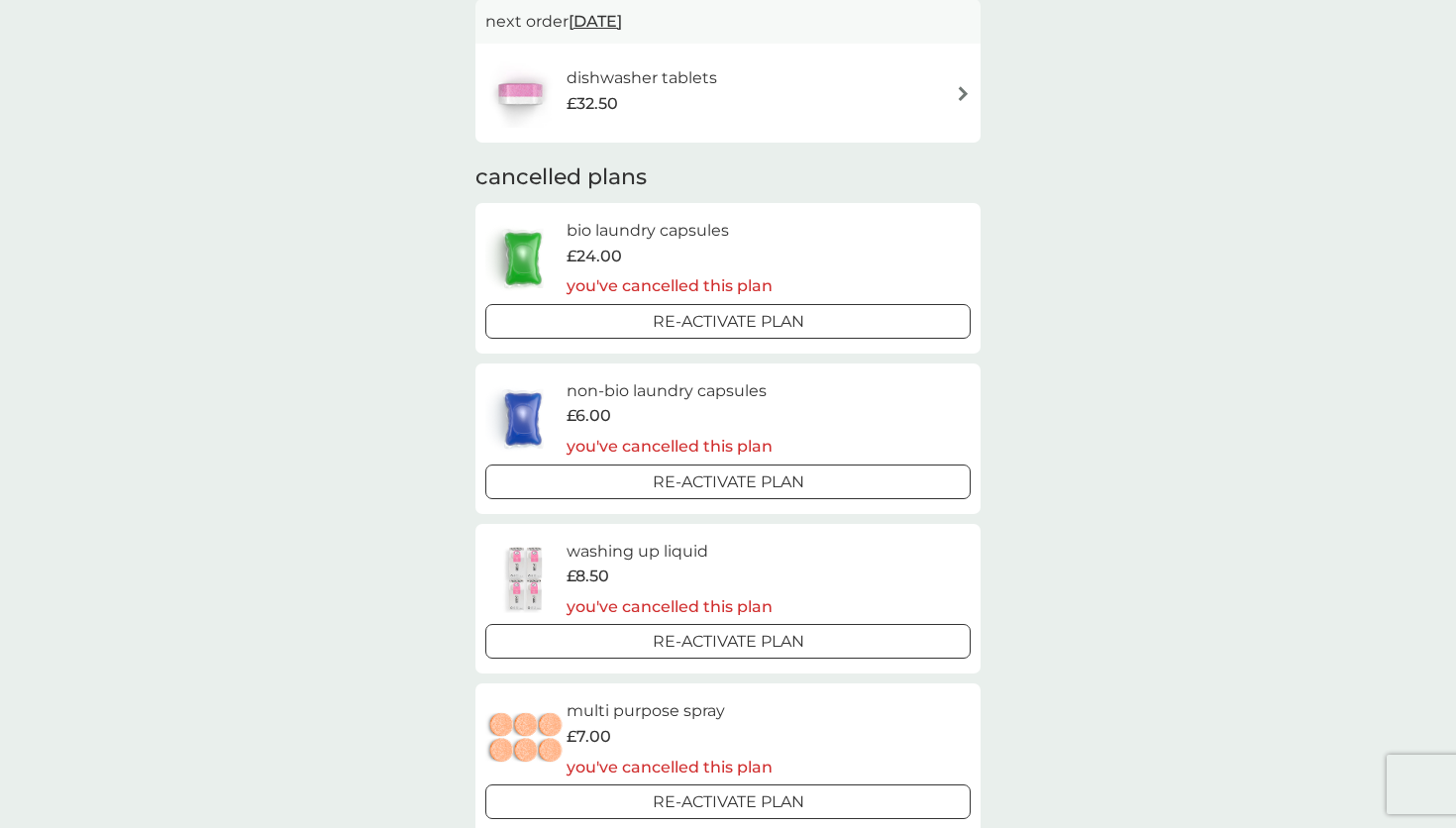 scroll, scrollTop: 0, scrollLeft: 0, axis: both 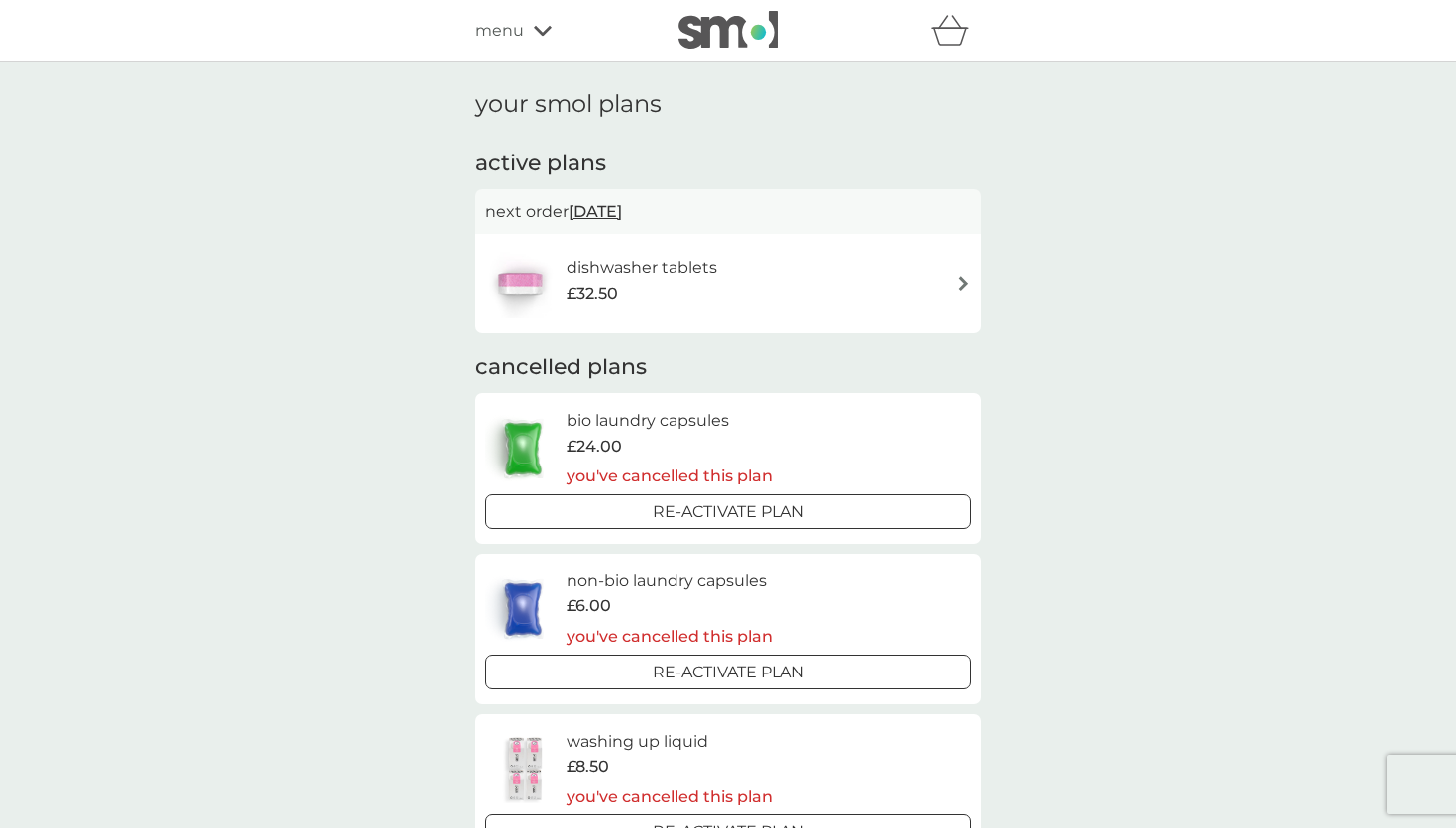 click on "24 Dec 2025" at bounding box center [595, 211] 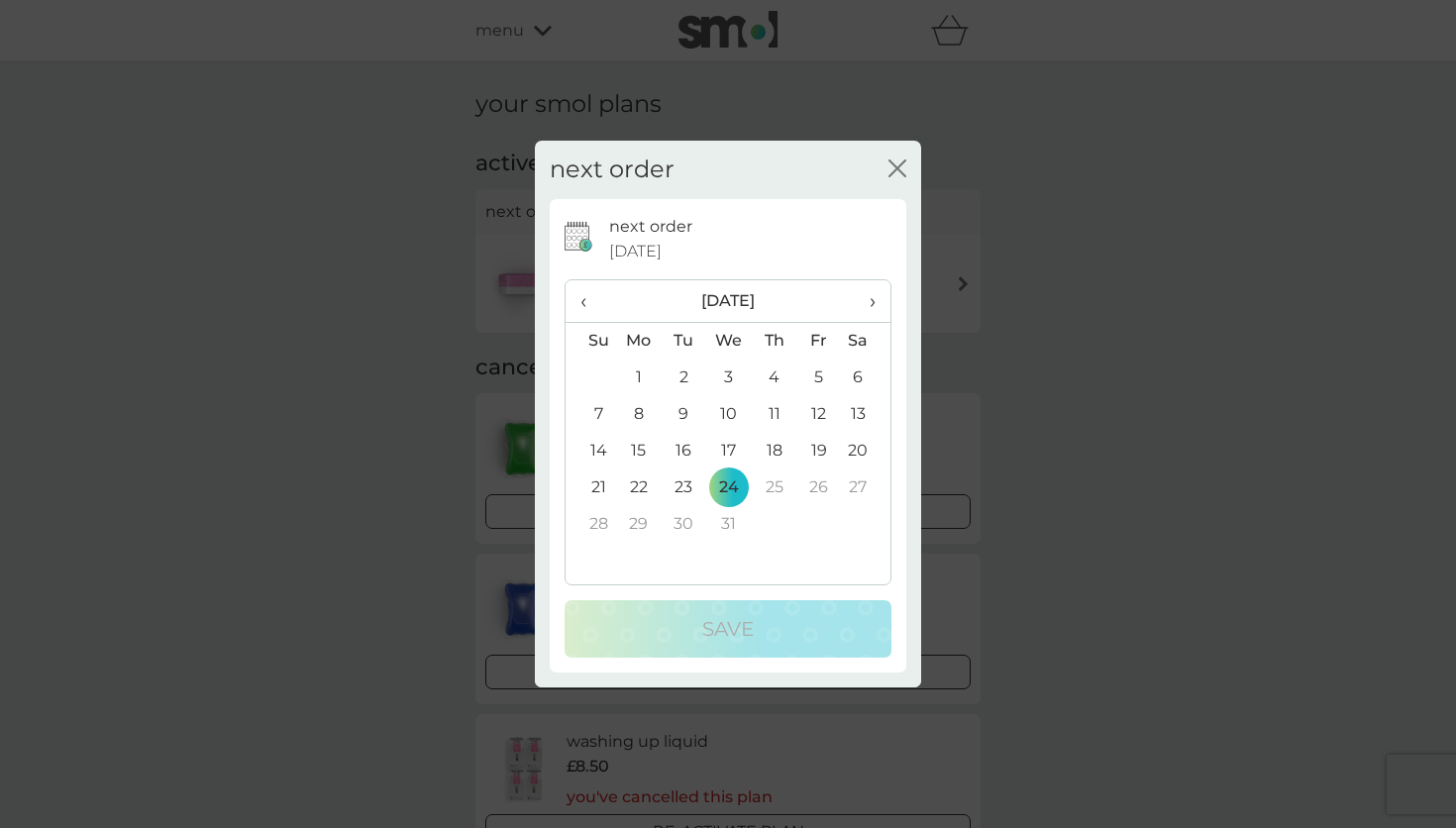 click on "‹" at bounding box center (590, 301) 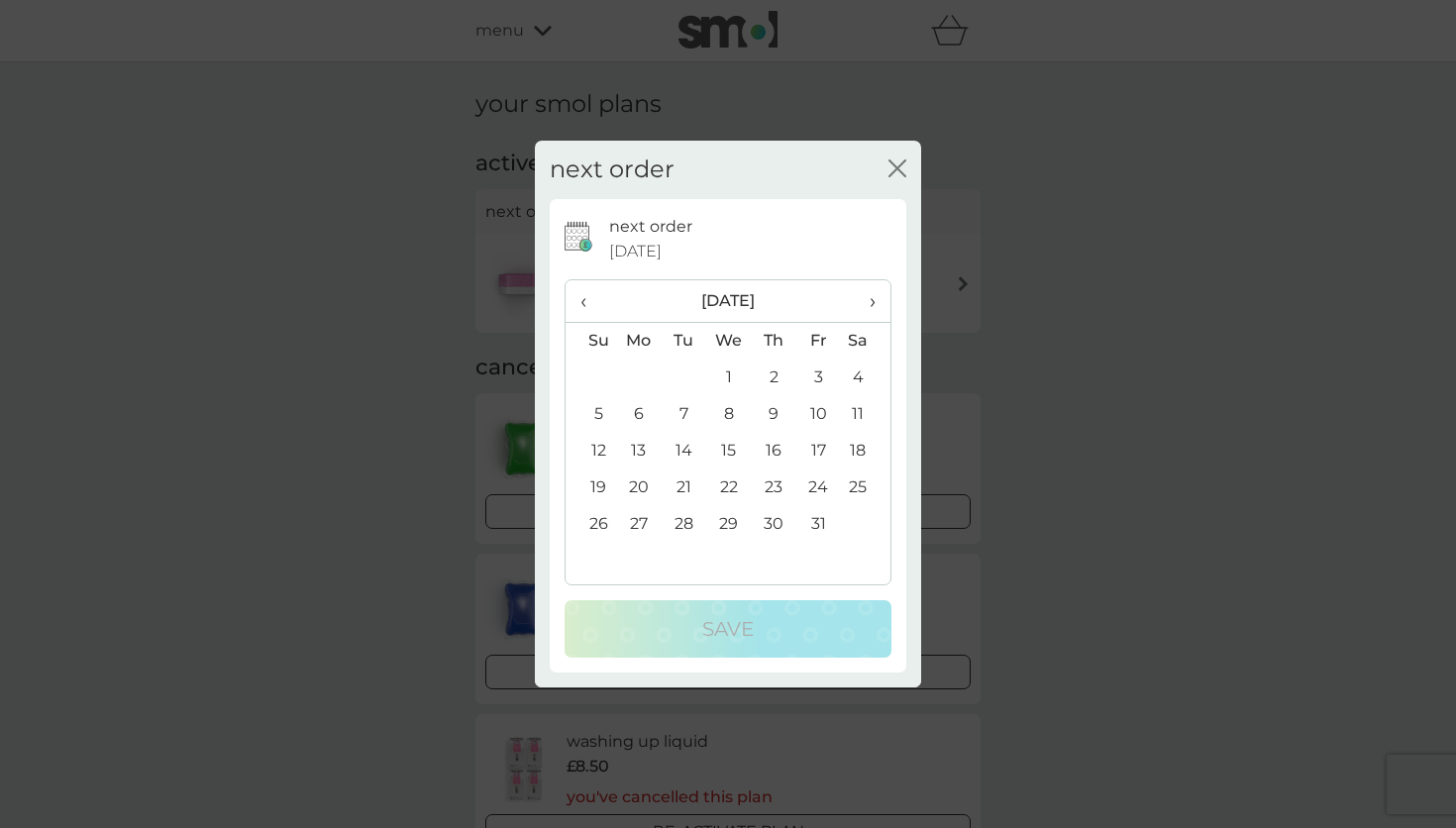 click on "‹" at bounding box center [590, 301] 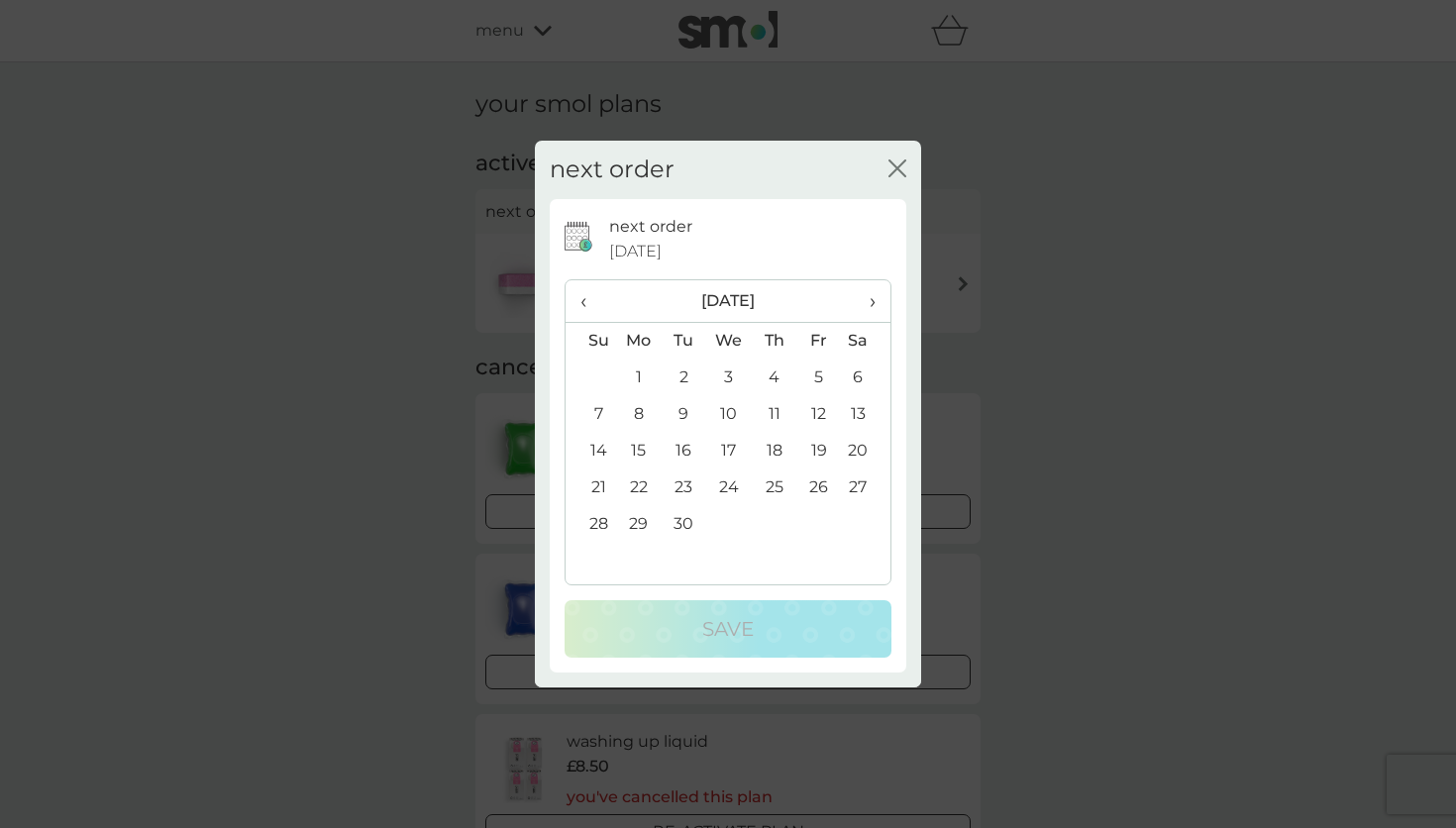 click on "‹" at bounding box center [590, 301] 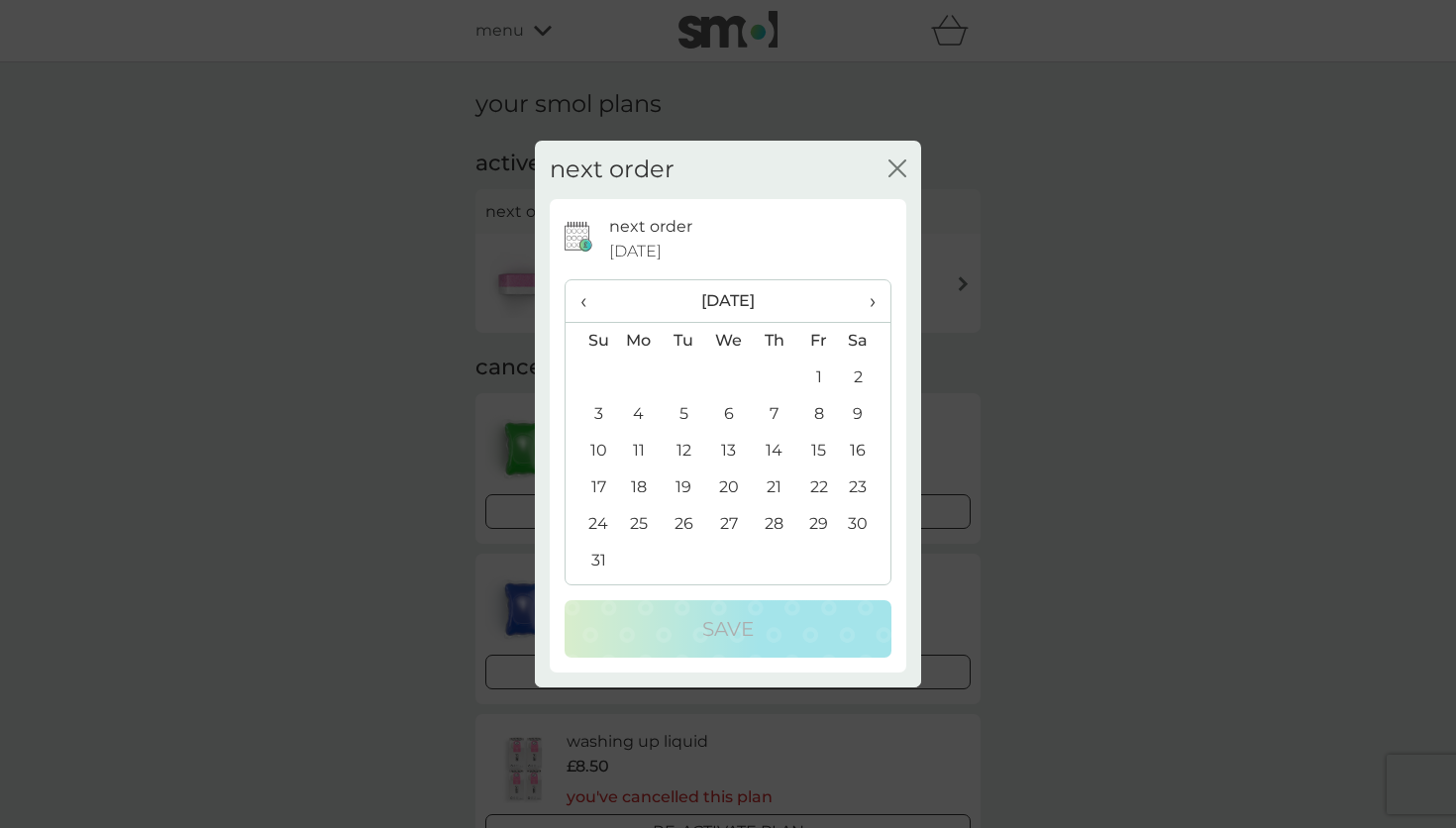 click on "‹" at bounding box center [590, 301] 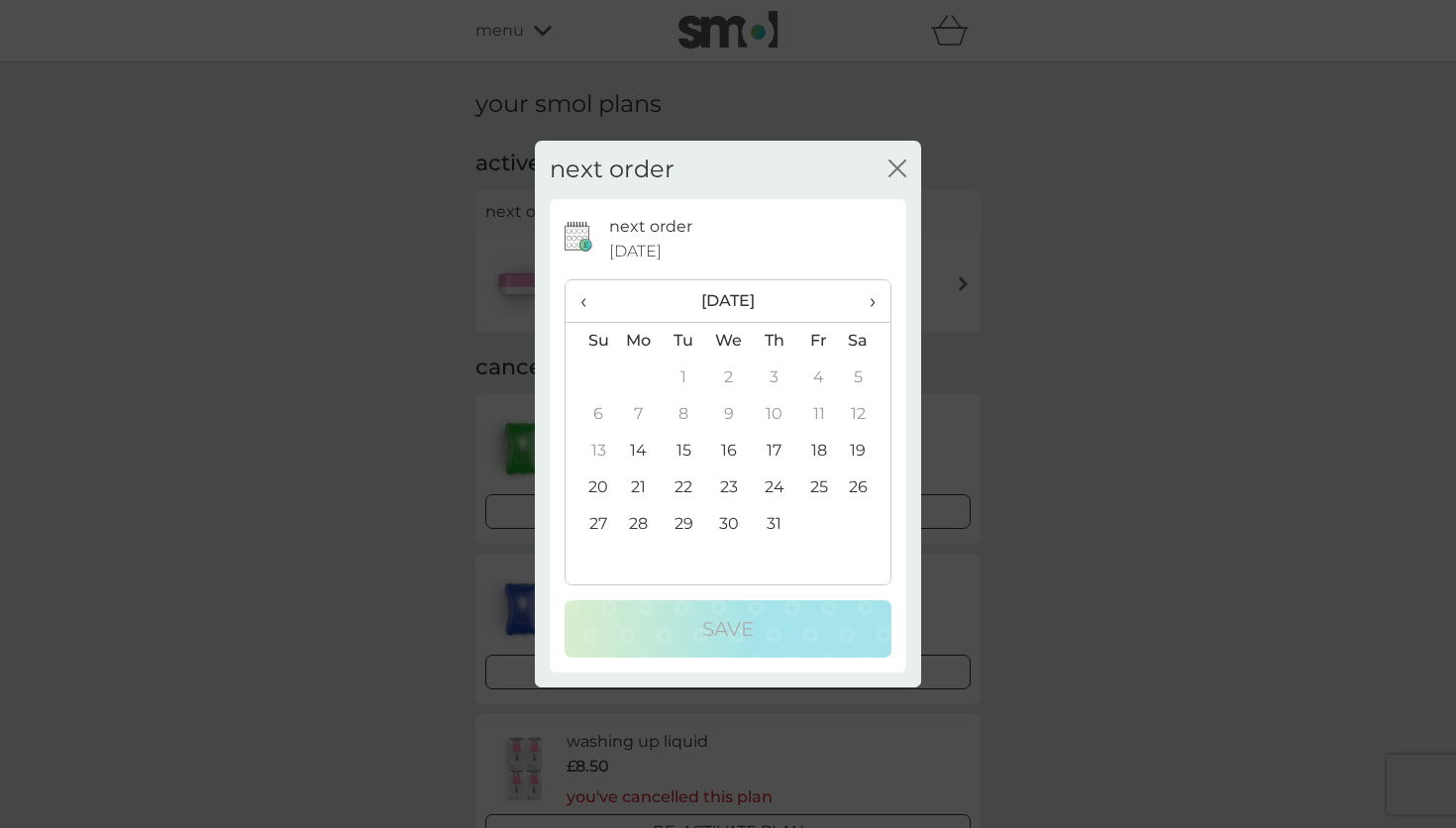 click on "30" at bounding box center [729, 524] 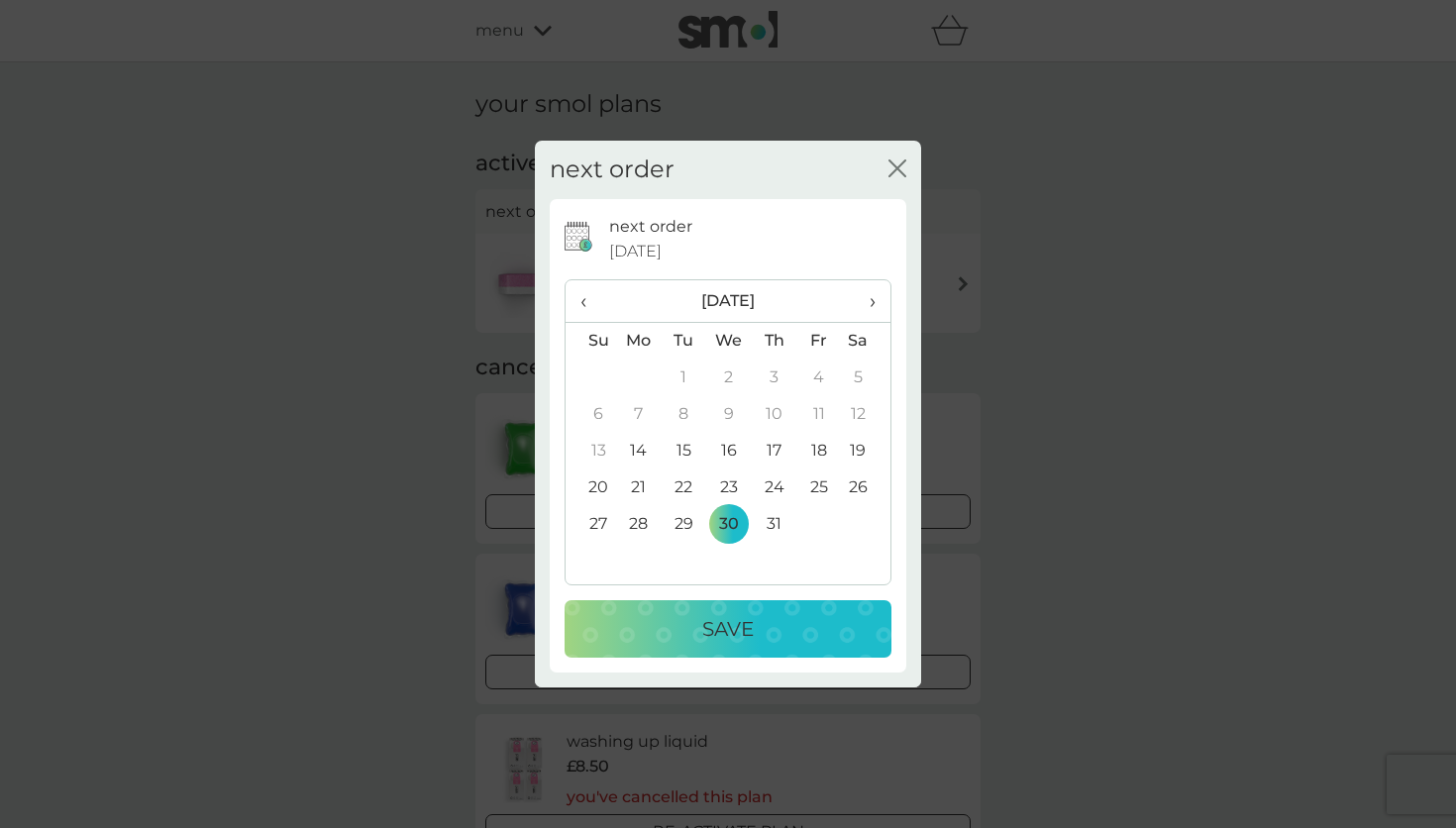 click on "Save" at bounding box center (728, 629) 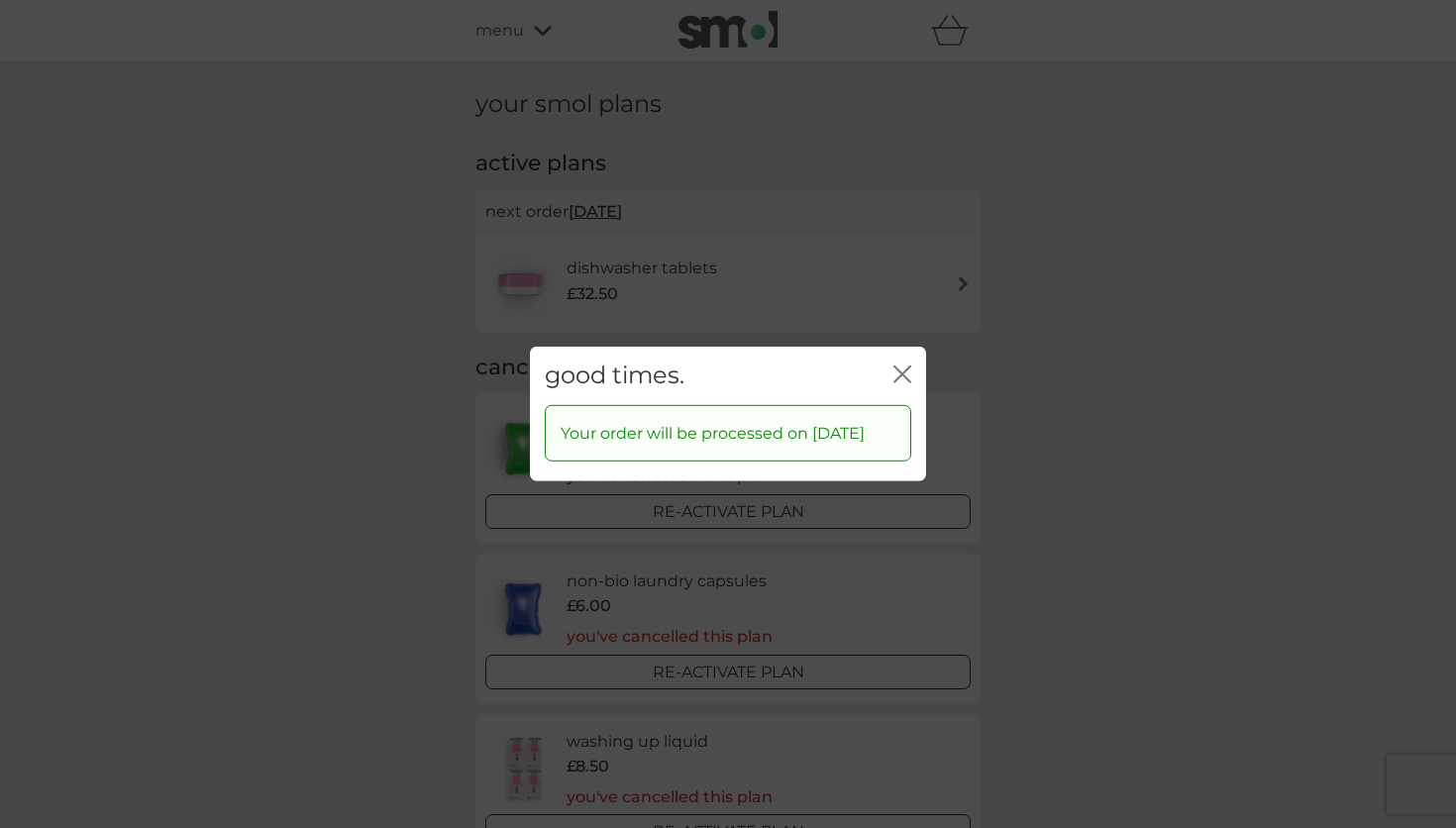 click on "close" at bounding box center (902, 375) 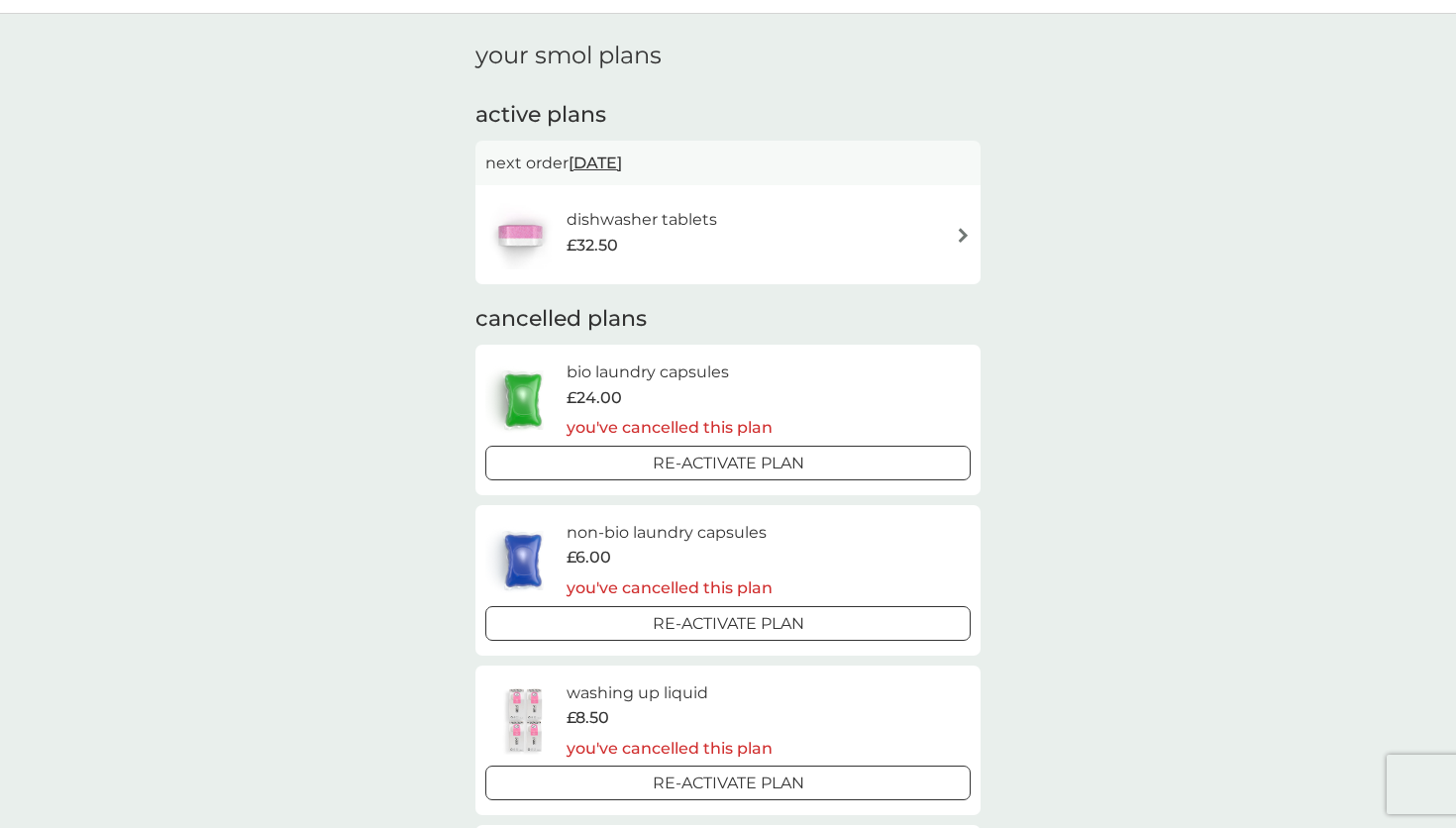 scroll, scrollTop: 0, scrollLeft: 0, axis: both 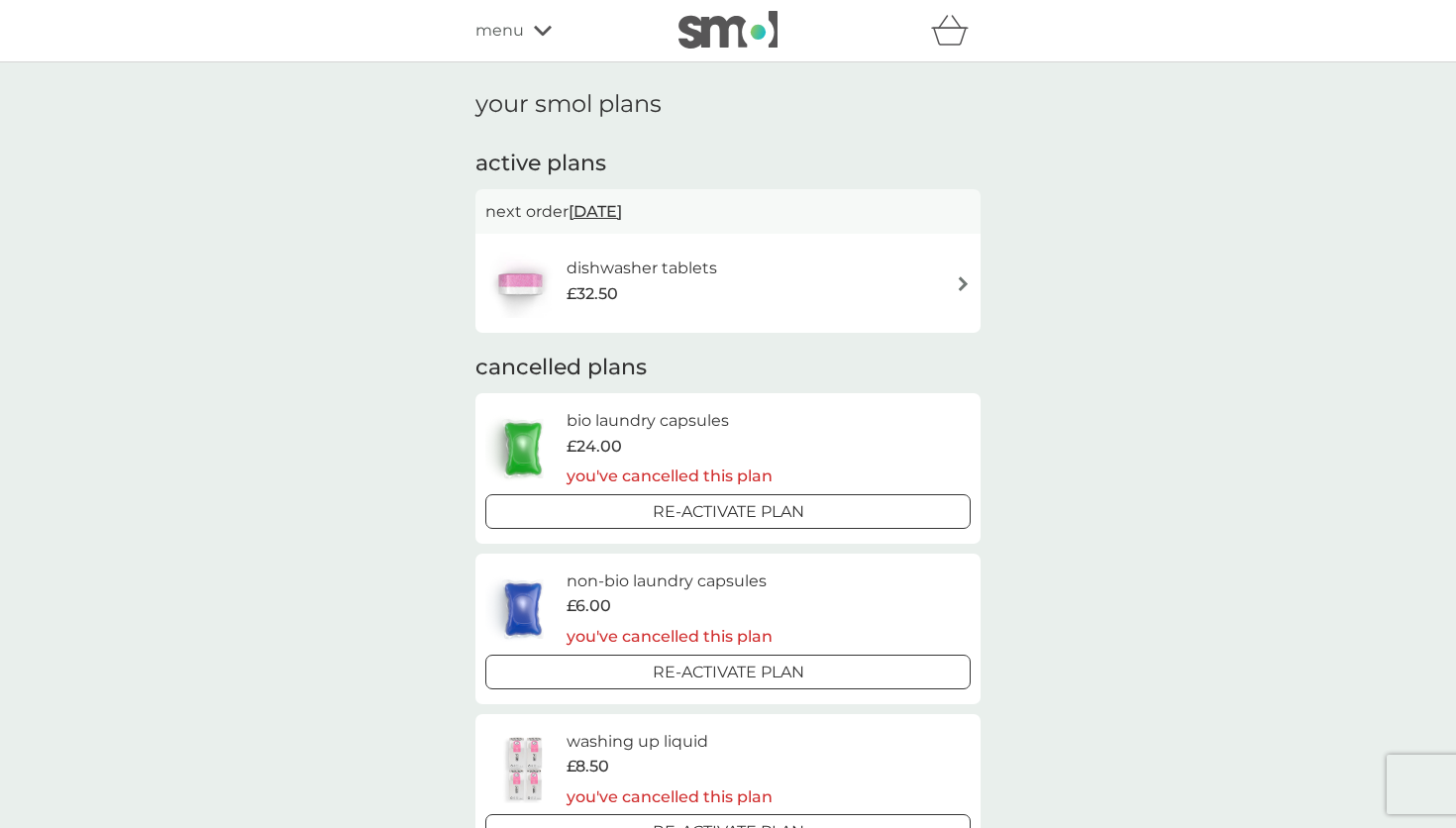 click on "menu" at bounding box center (560, 31) 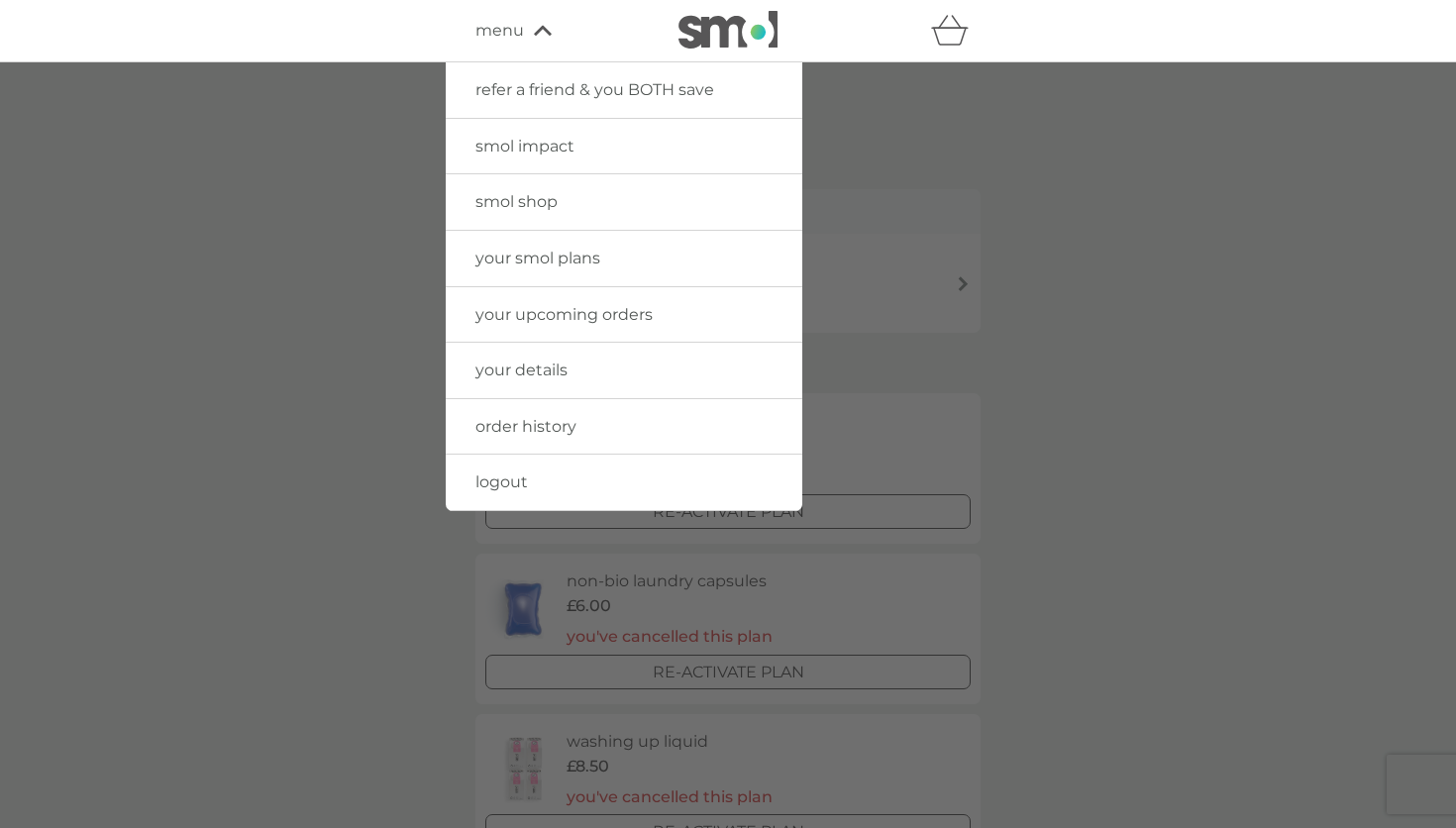 click on "smol shop" at bounding box center [516, 201] 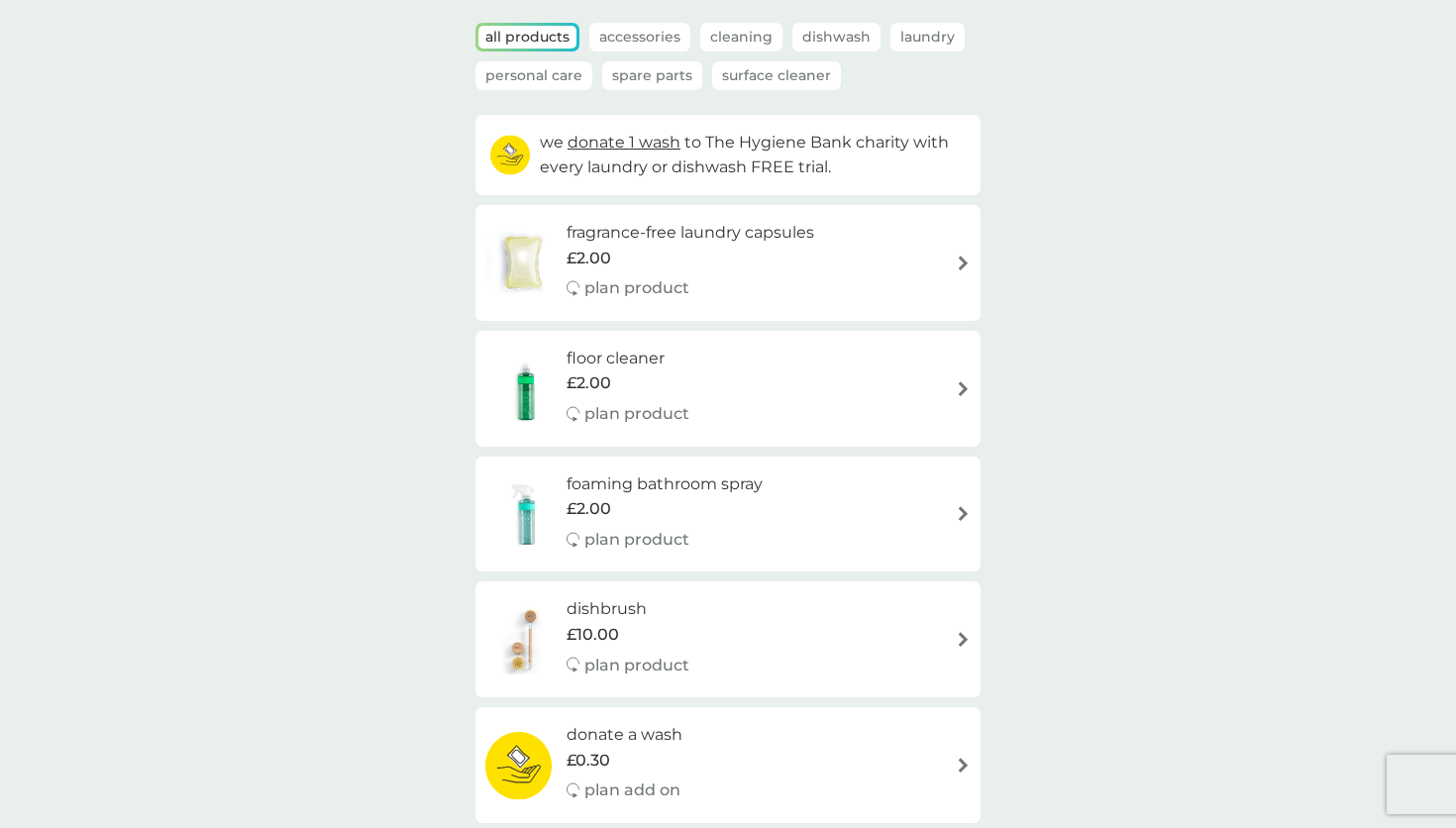 scroll, scrollTop: 88, scrollLeft: 0, axis: vertical 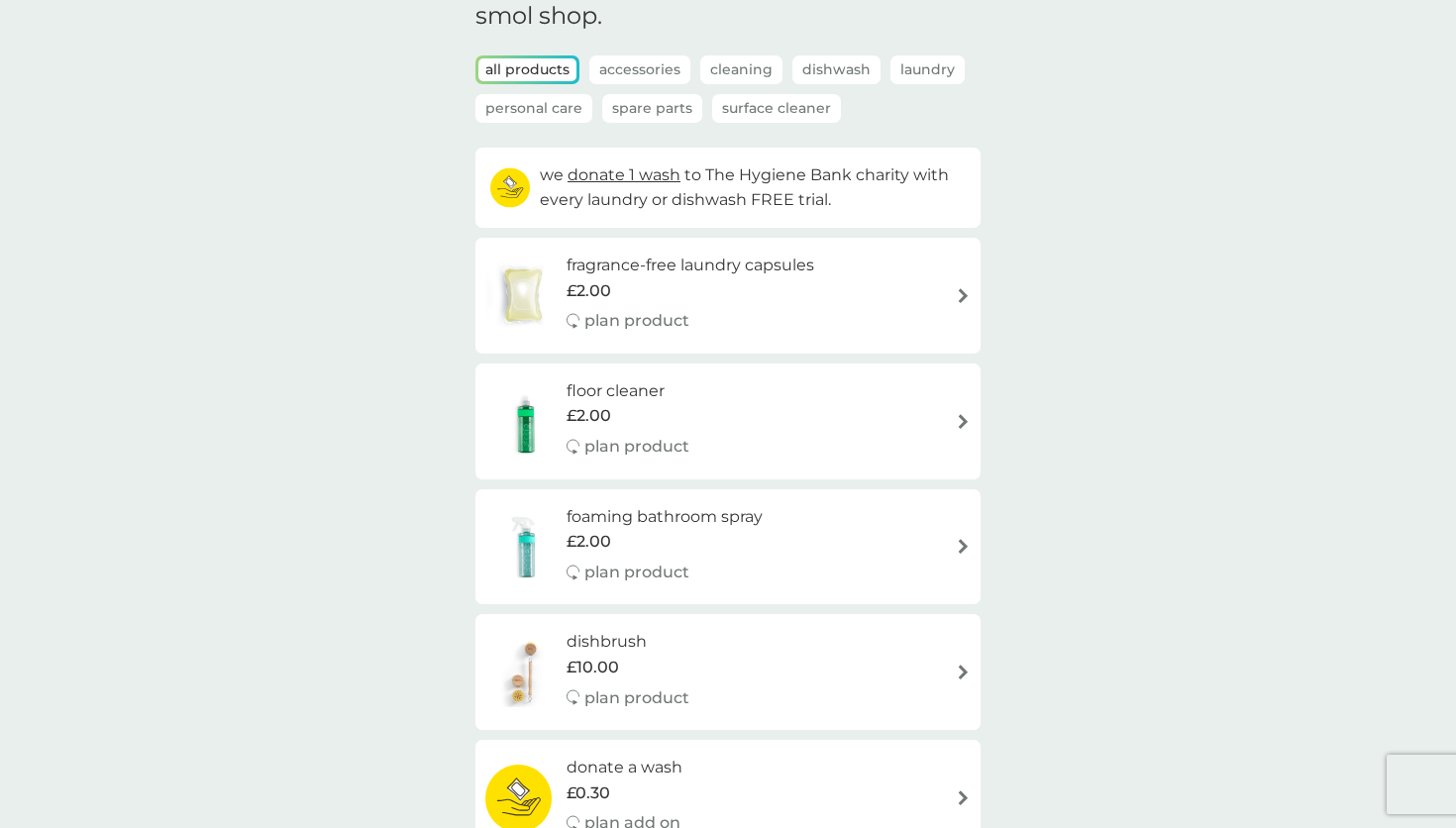 click at bounding box center (963, 421) 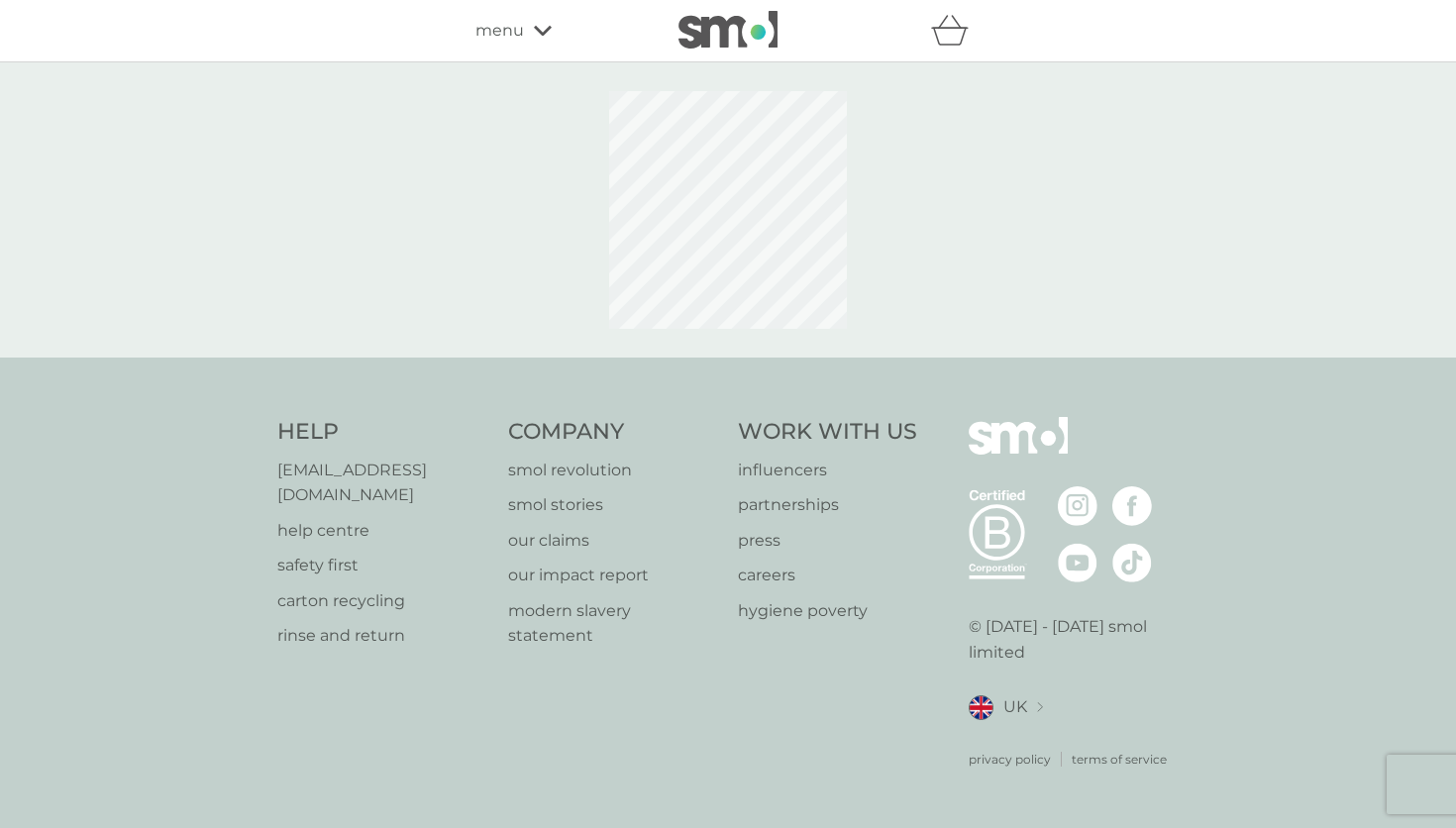 select on "84" 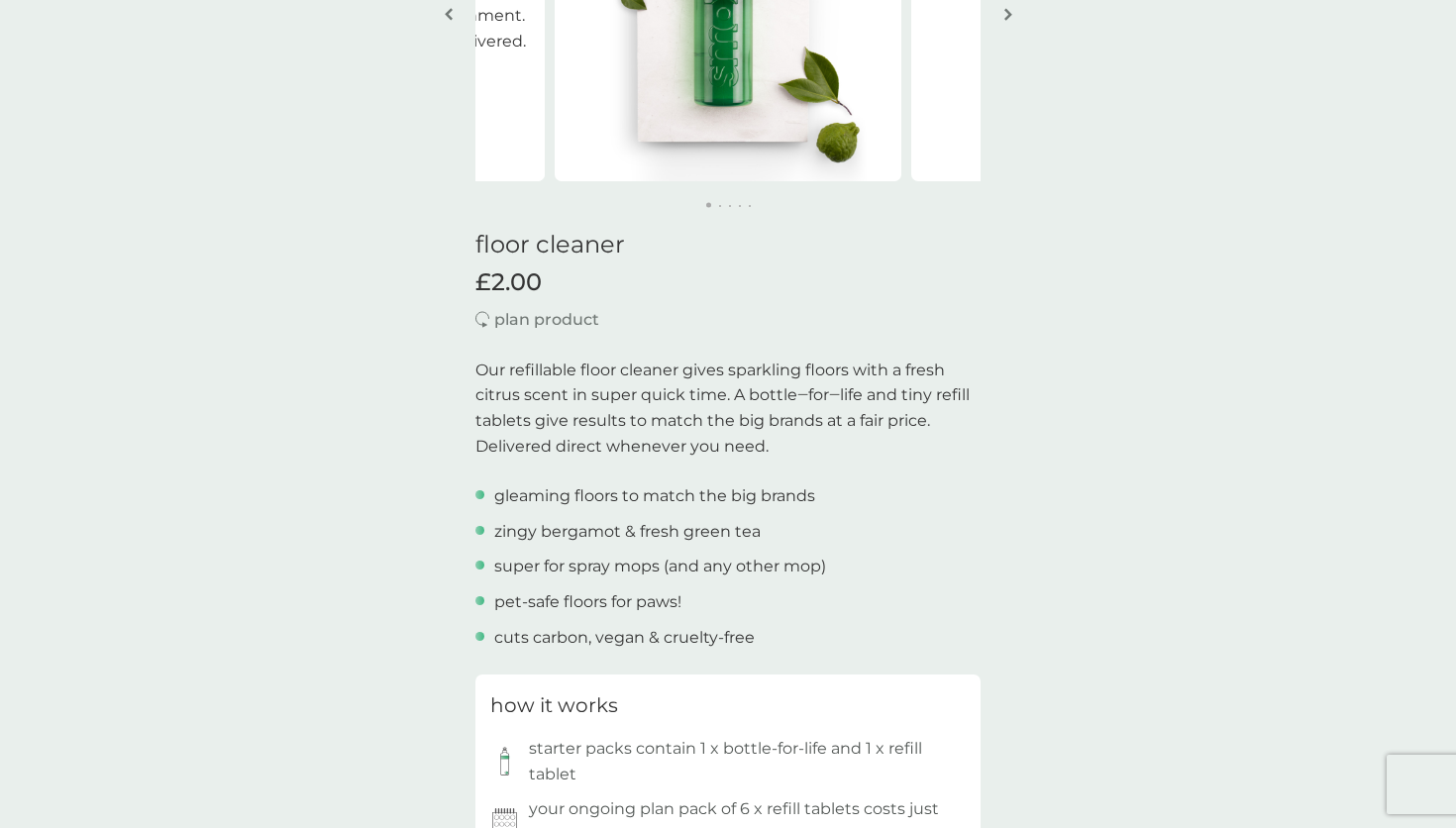 scroll, scrollTop: 549, scrollLeft: 0, axis: vertical 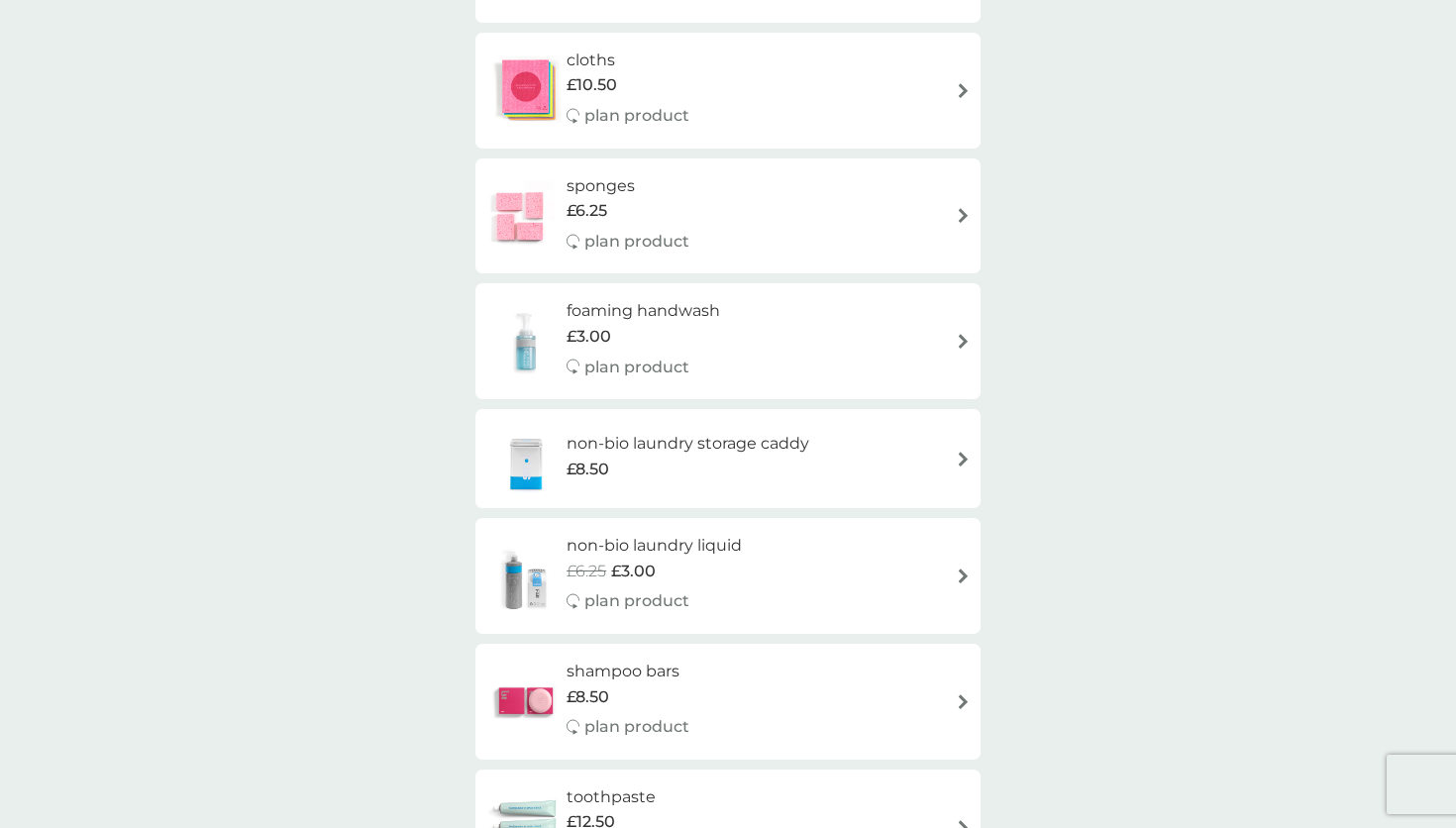 click on "sponges £6.25 plan product" at bounding box center (638, 216) 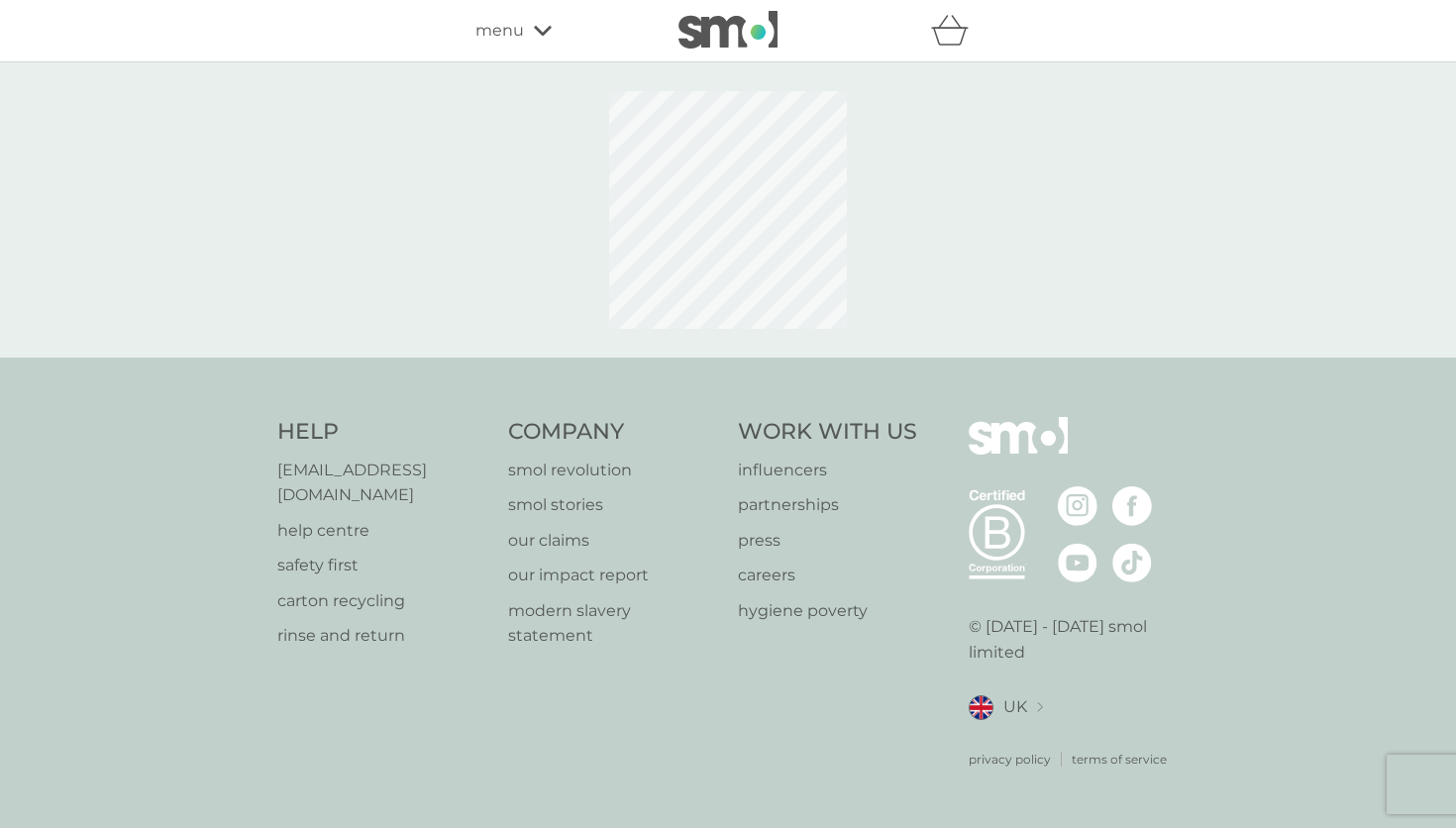 scroll, scrollTop: 0, scrollLeft: 0, axis: both 